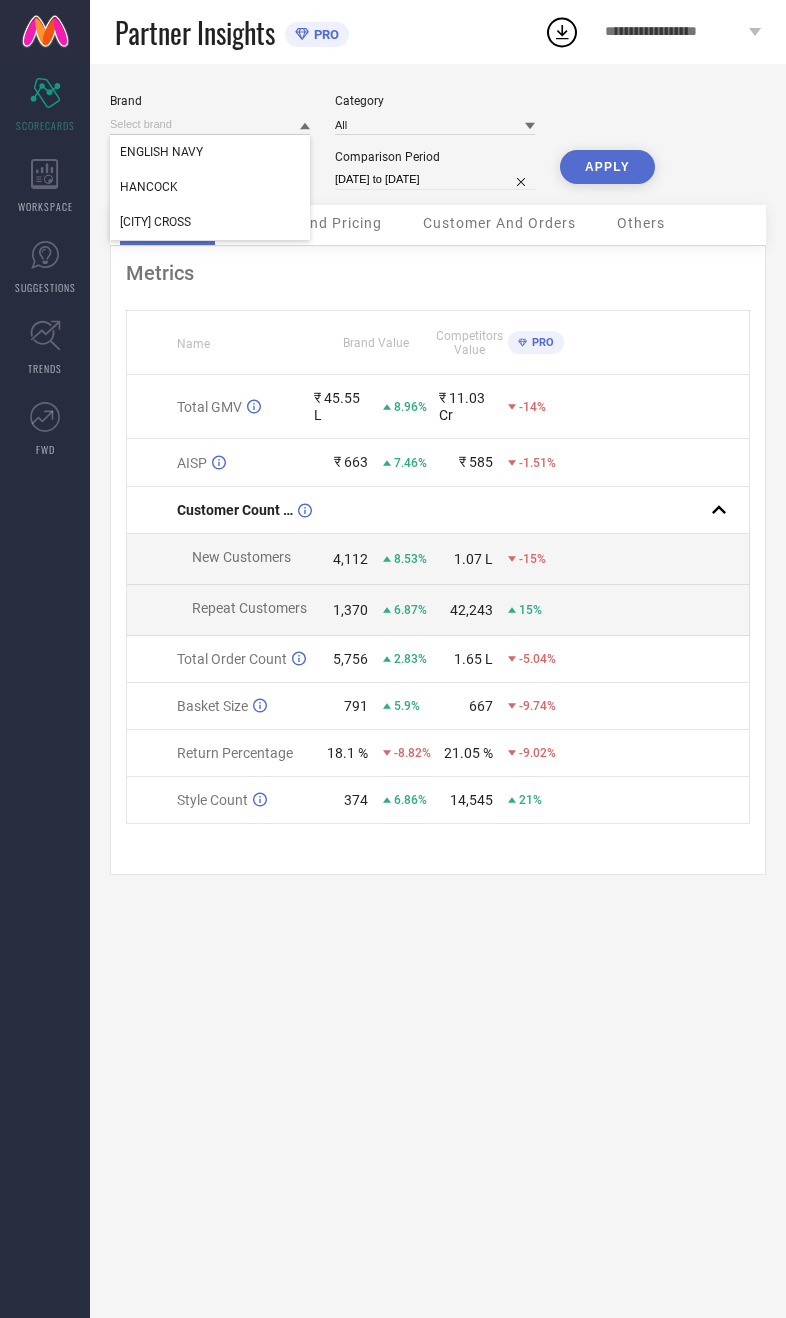 scroll, scrollTop: 0, scrollLeft: 75, axis: horizontal 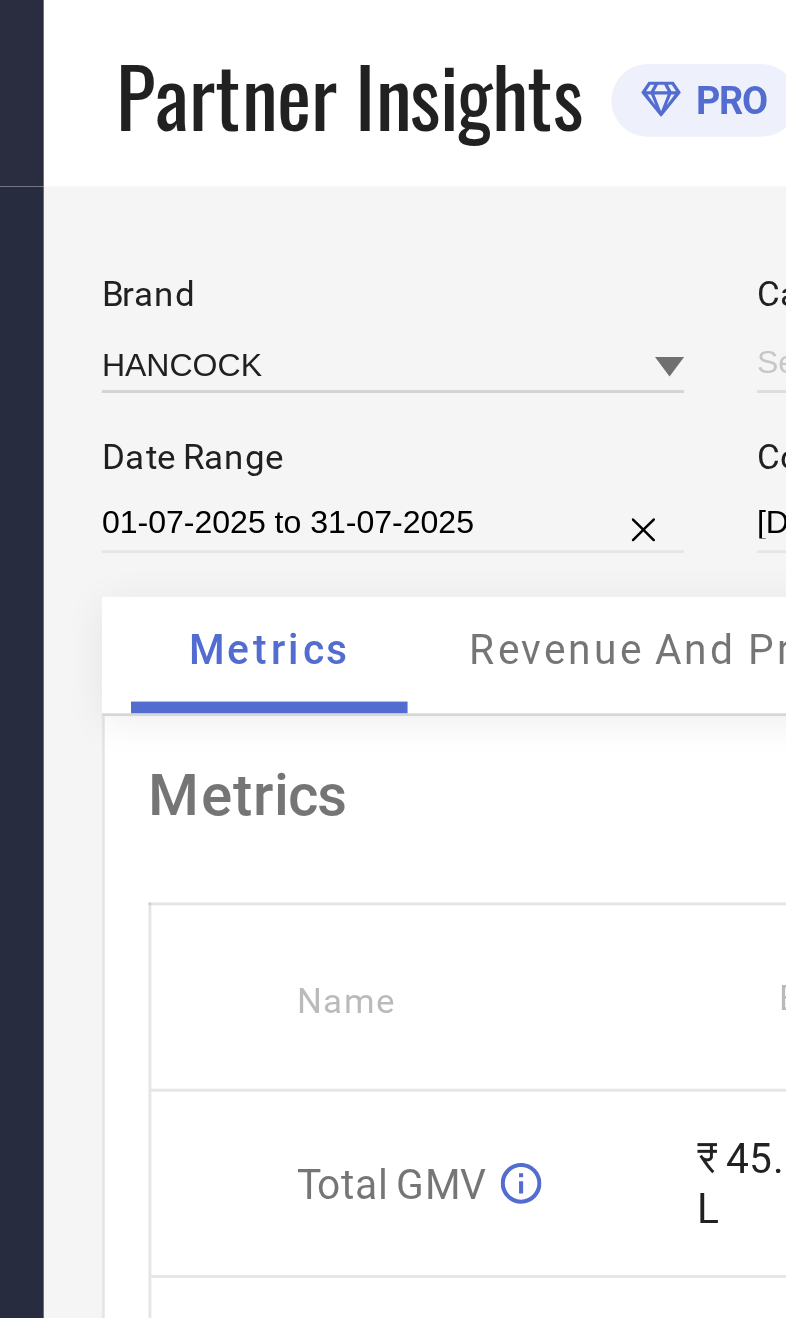 type on "All" 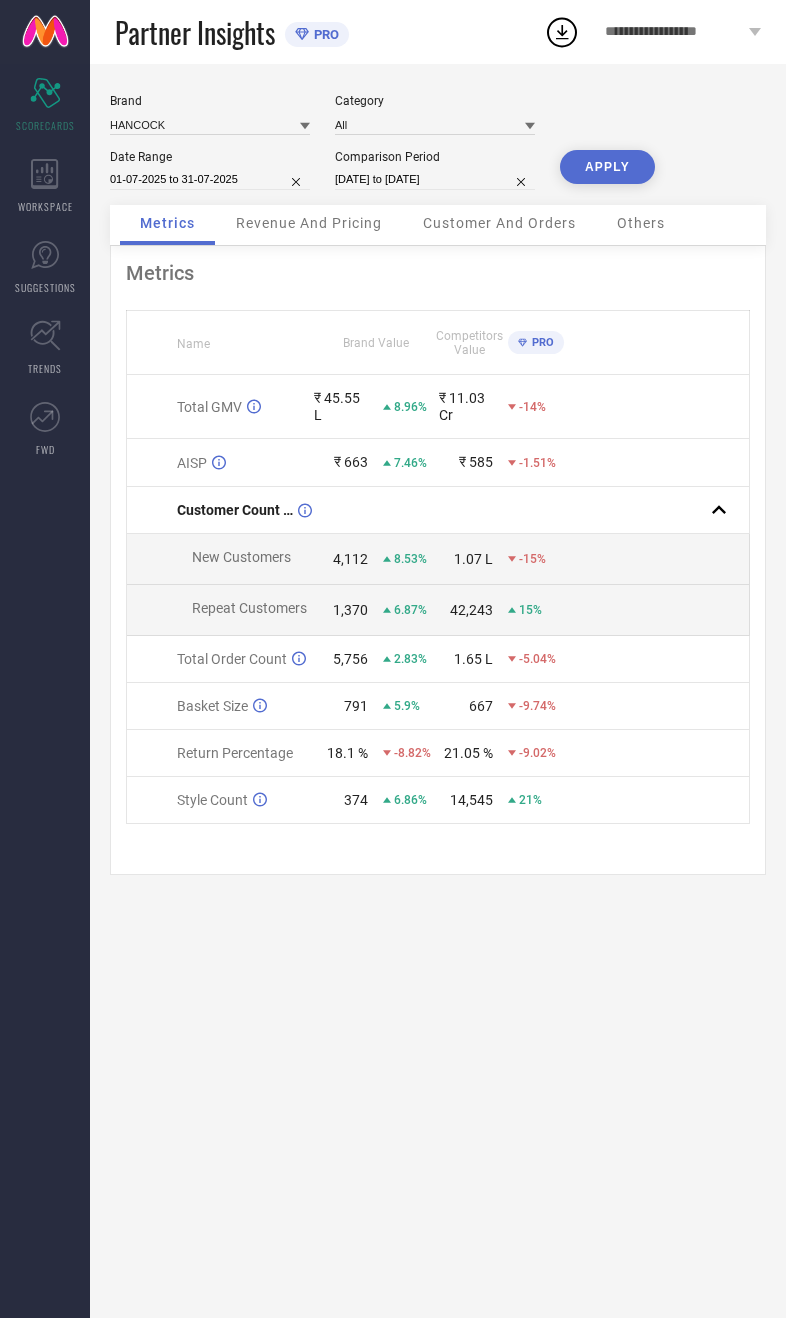 select on "6" 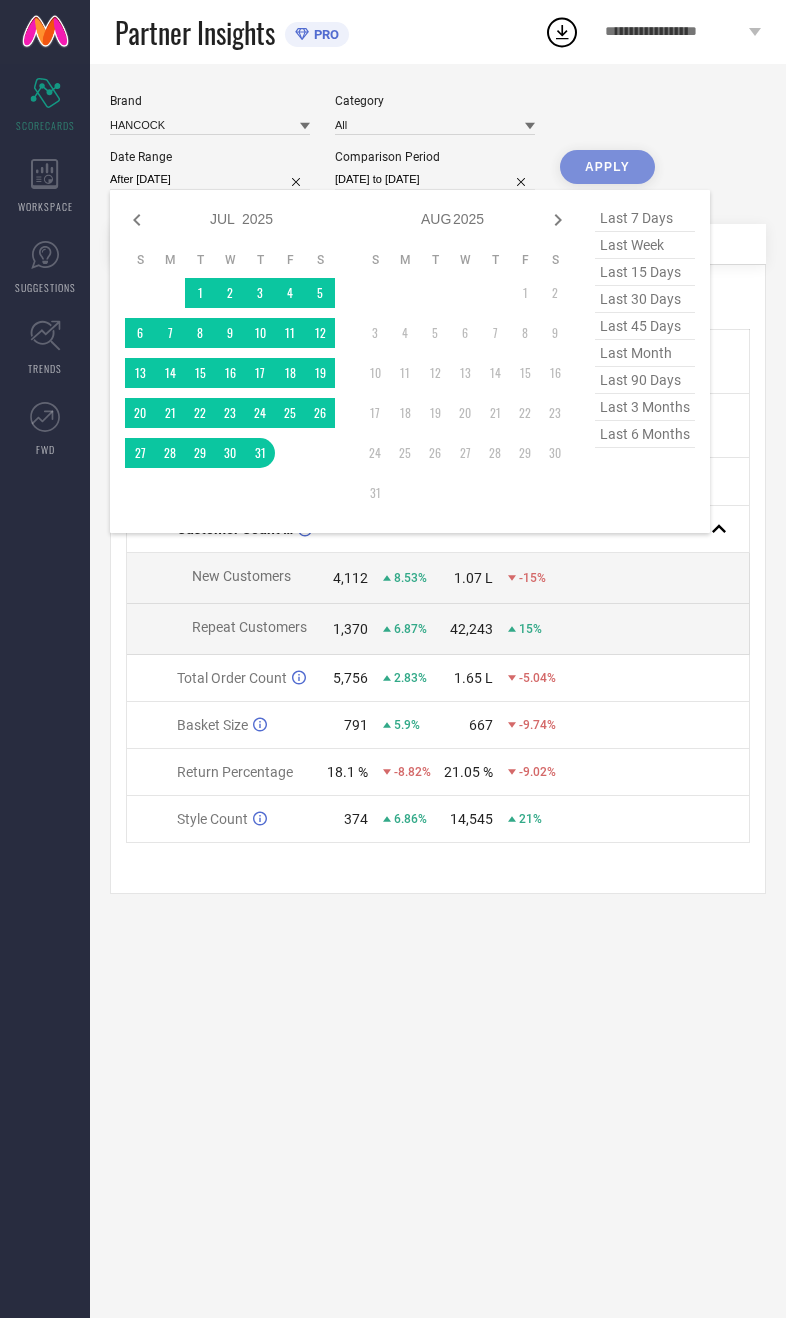 type on "[DATE] to [DATE]" 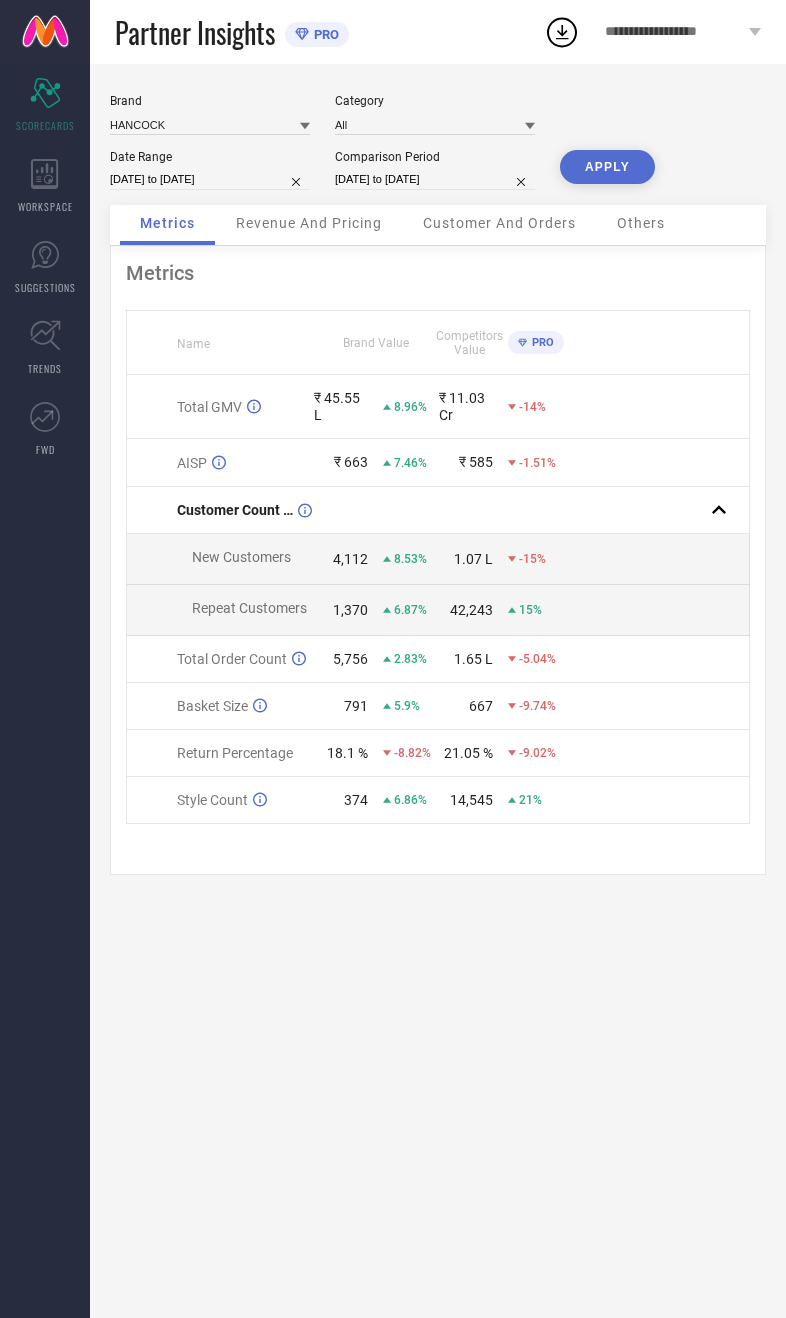select on "6" 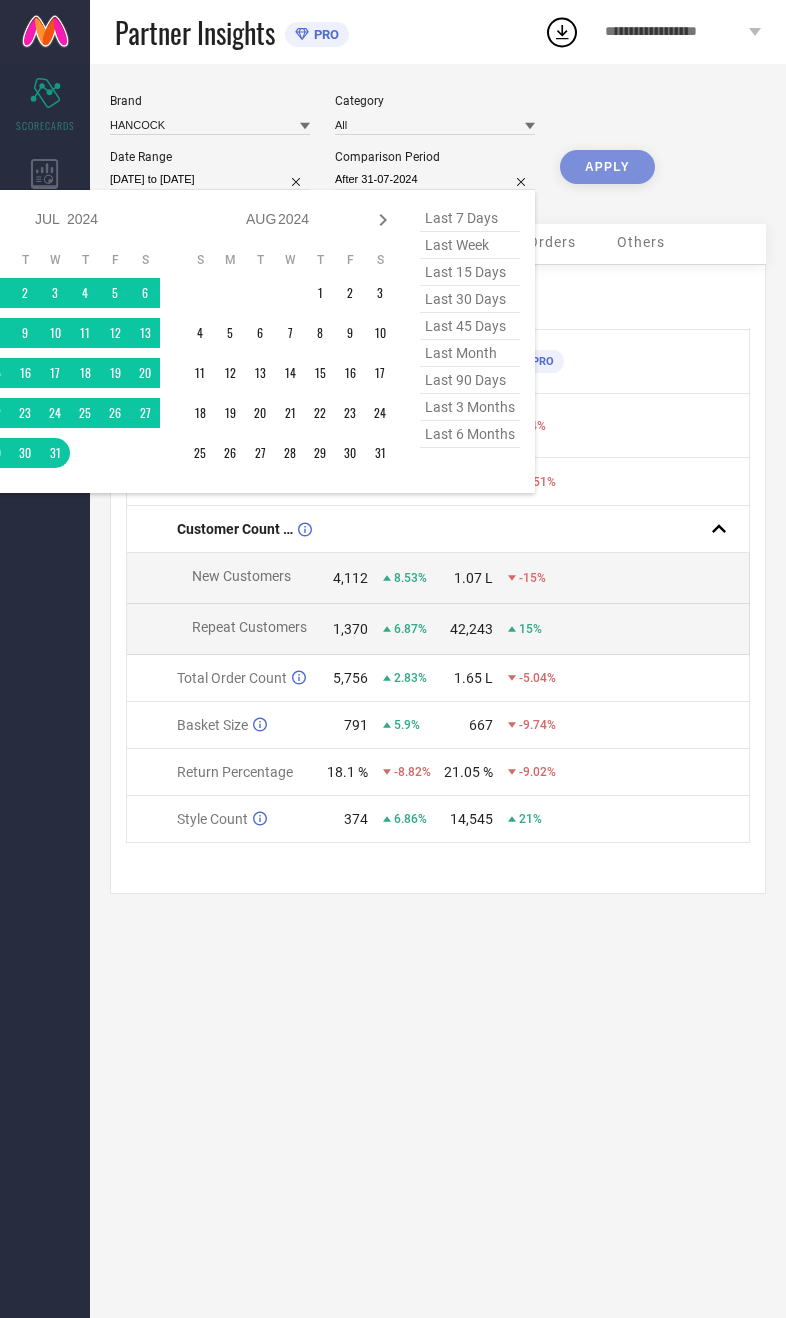 type on "[DATE] to [DATE]" 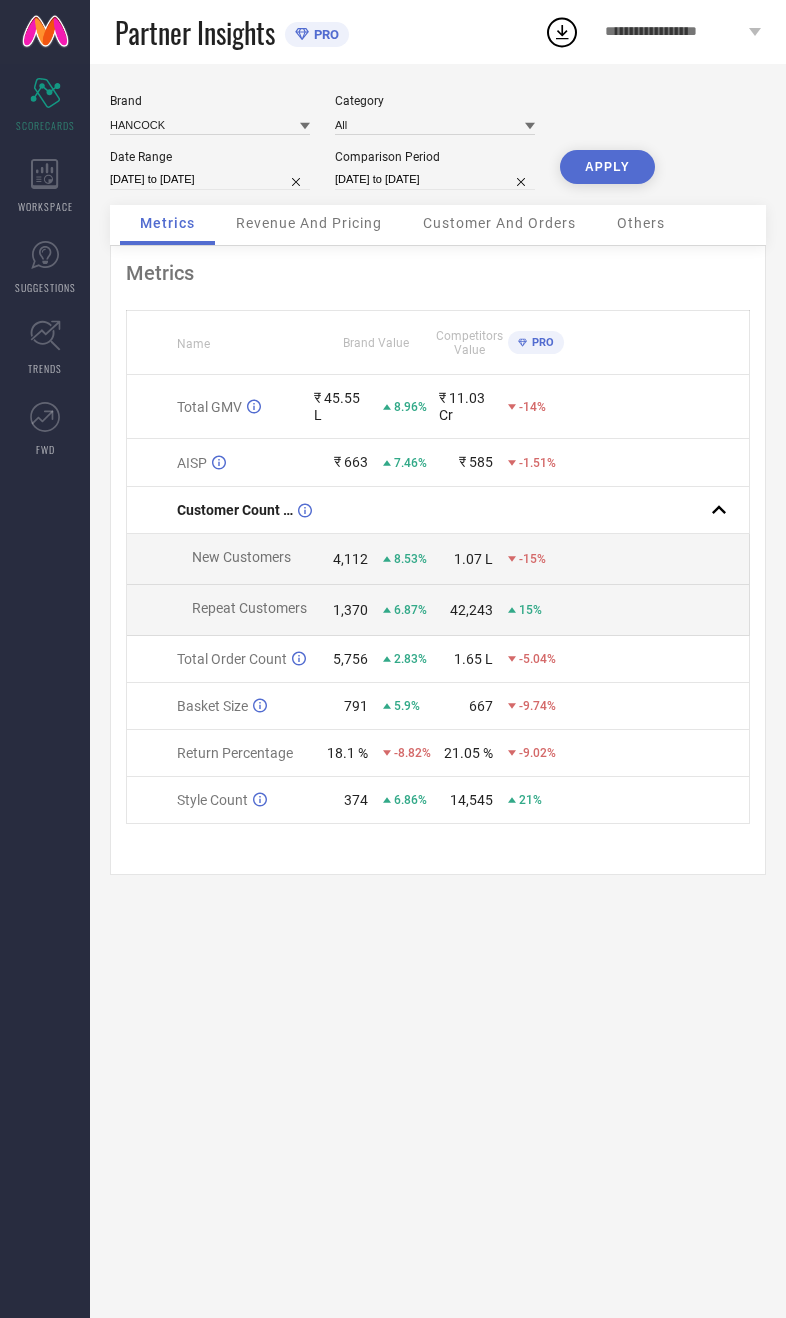 click on "APPLY" at bounding box center (607, 167) 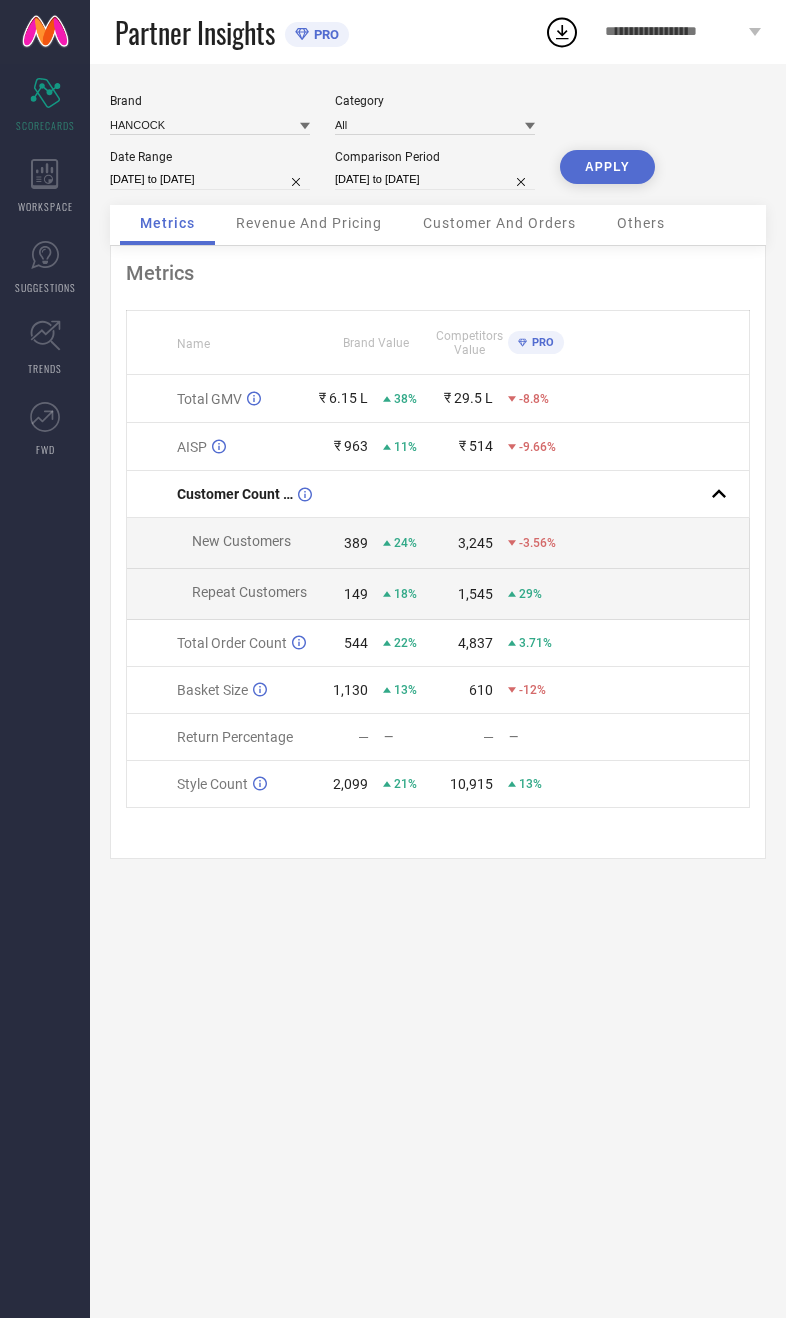click on "Revenue And Pricing" at bounding box center [309, 225] 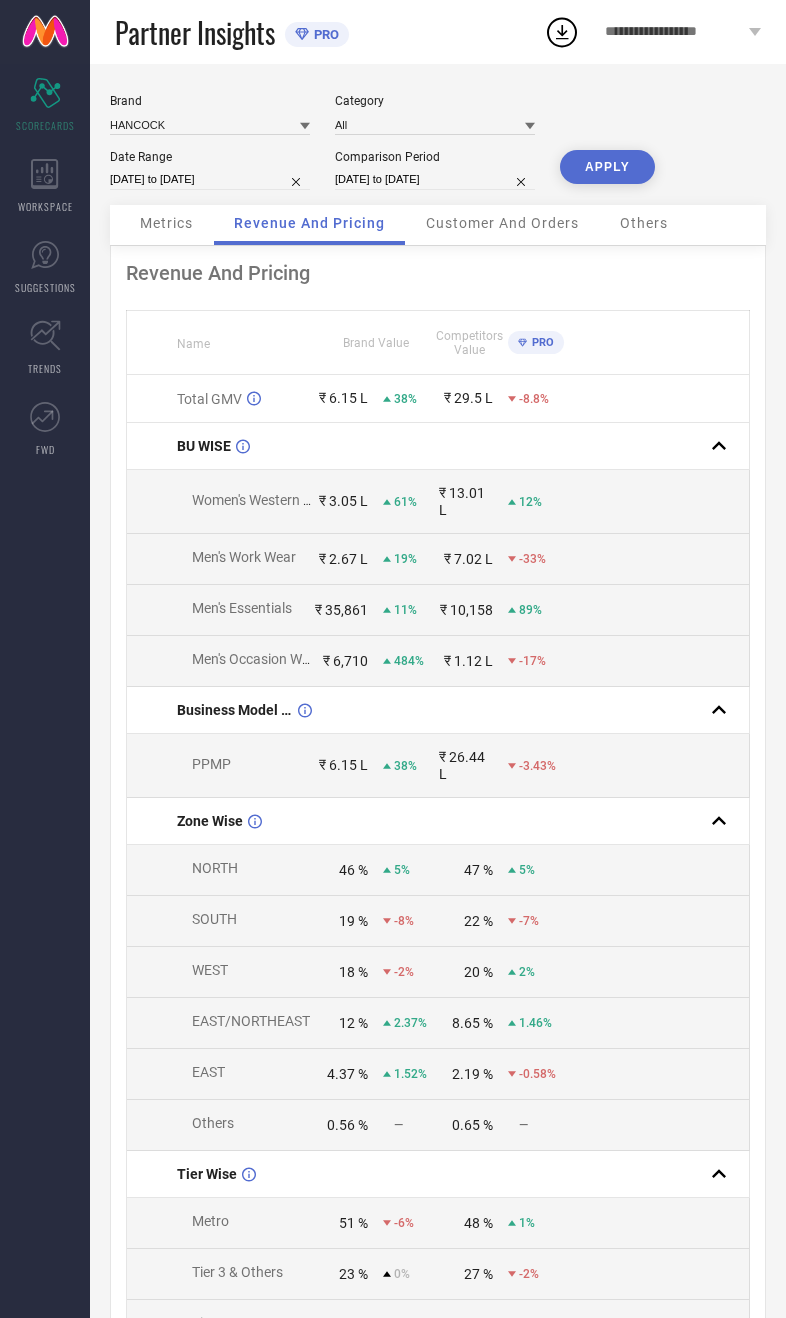 select on "6" 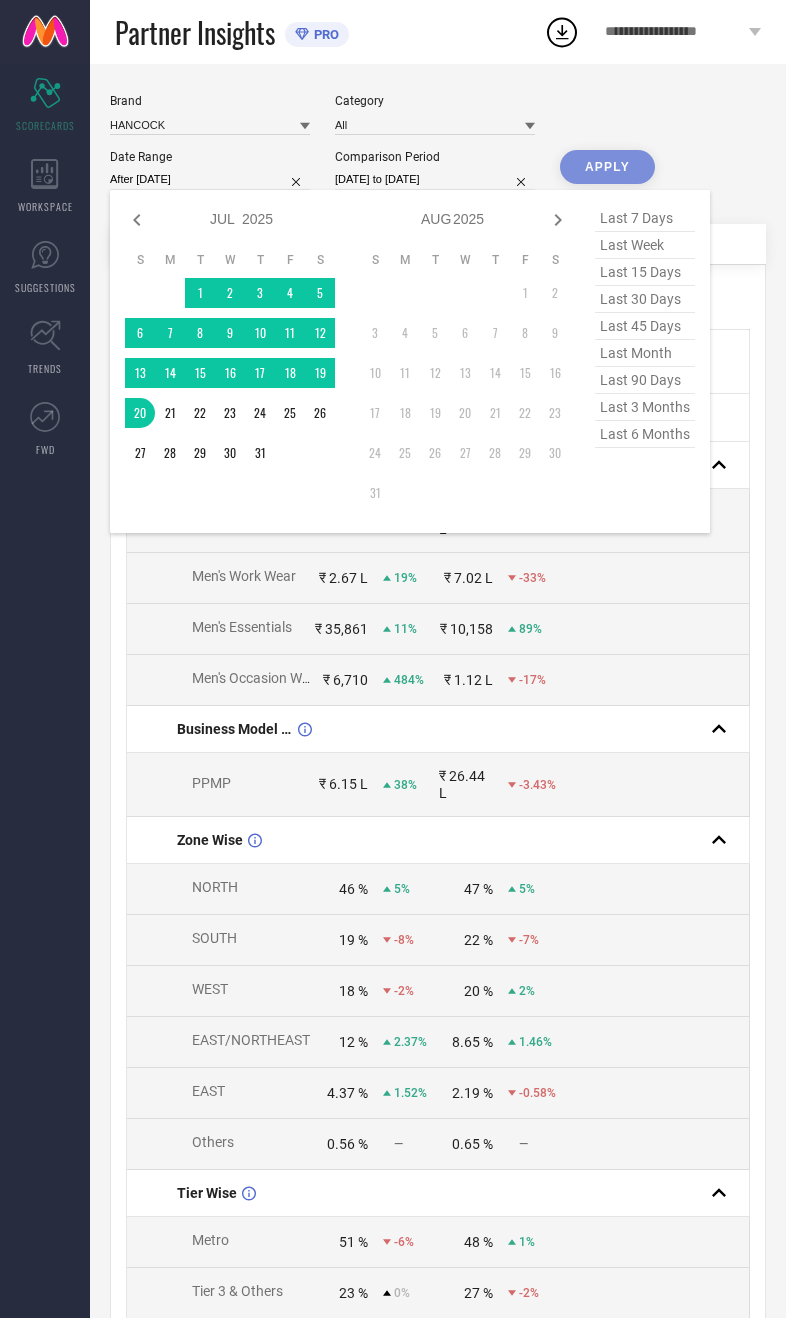type on "[DATE] to [DATE]" 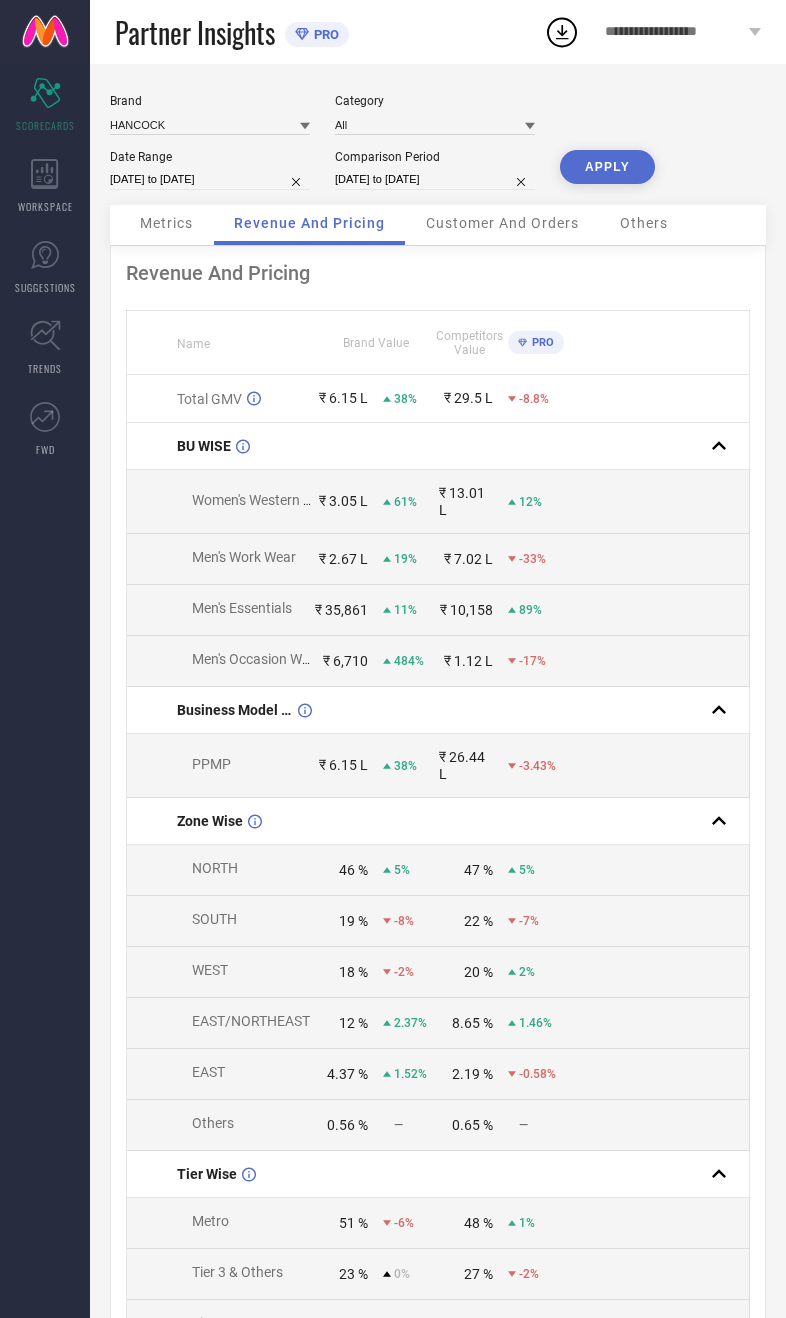 click on "[DATE] to [DATE]" at bounding box center [435, 179] 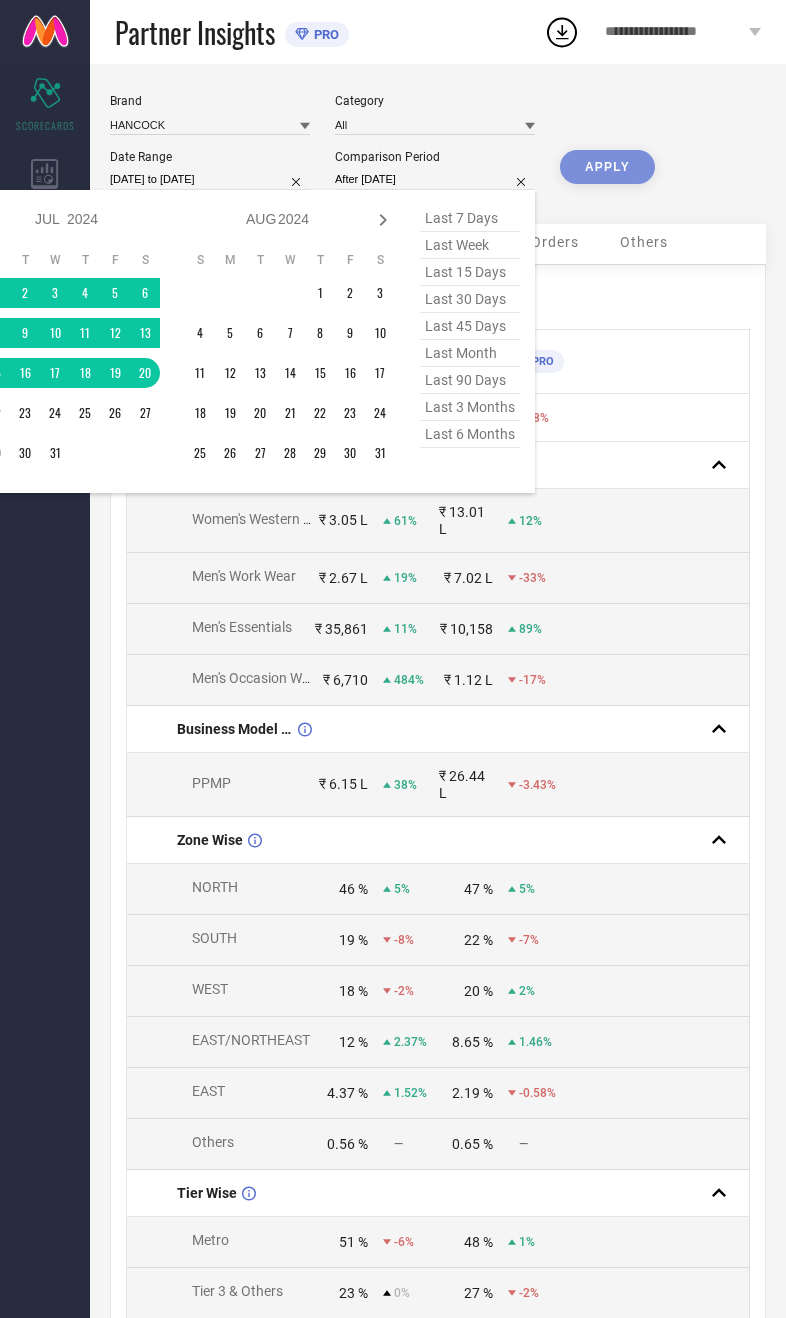 type on "[DATE] to [DATE]" 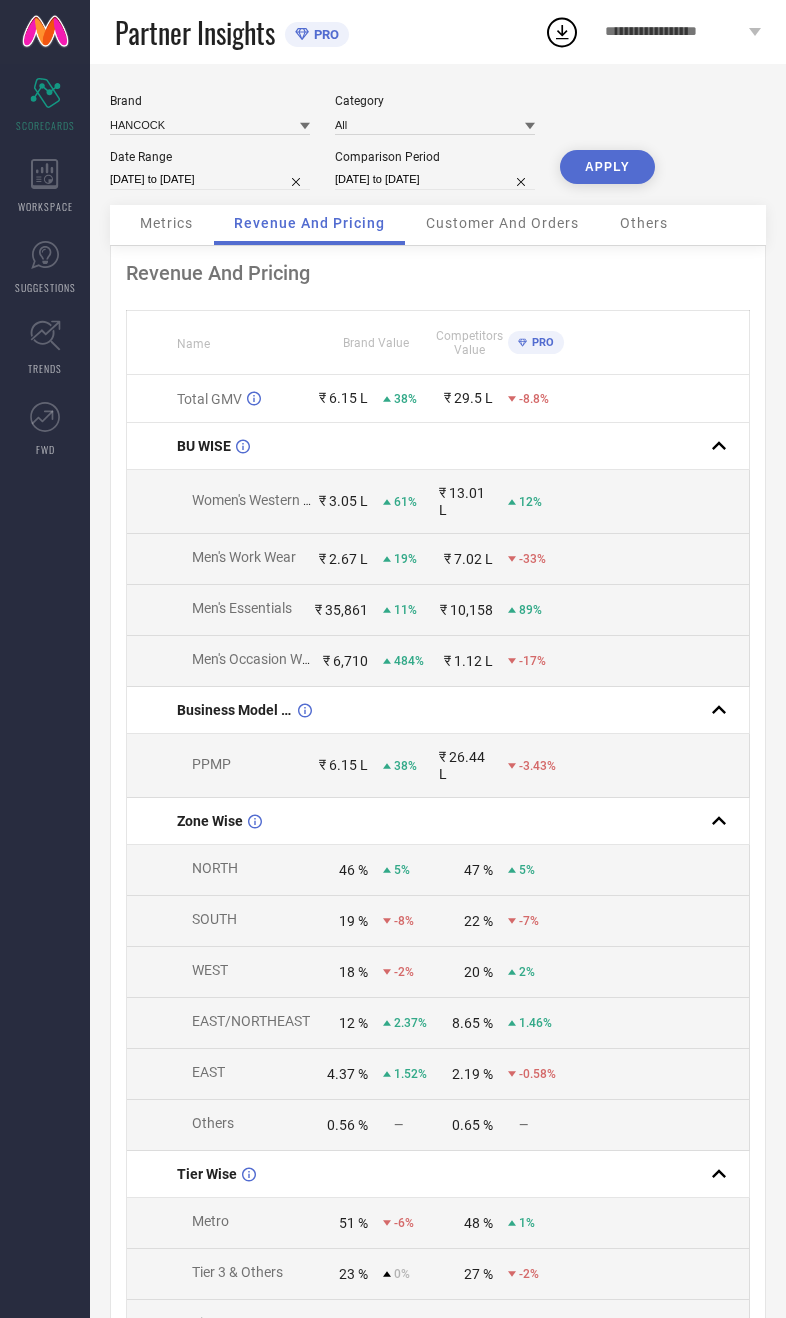 click on "APPLY" at bounding box center (607, 167) 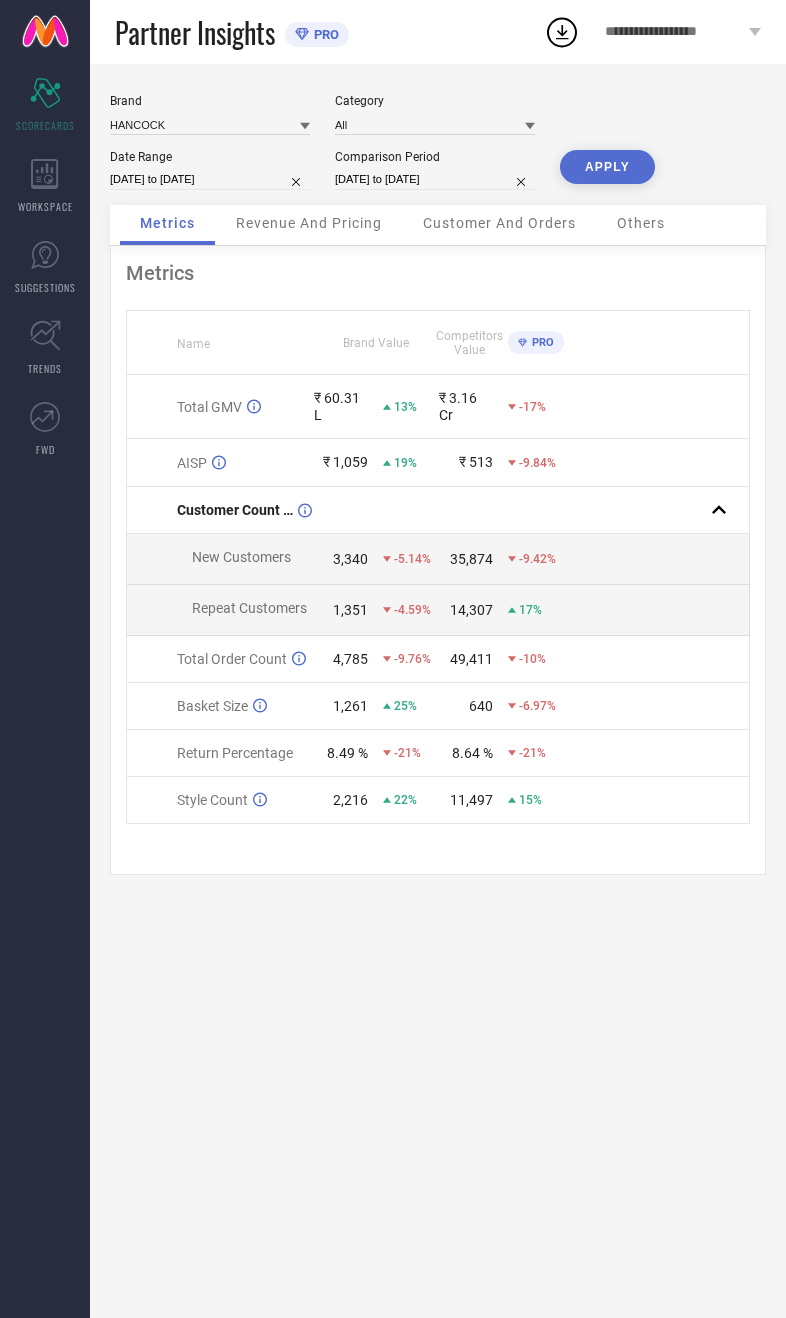 click on "Revenue And Pricing" at bounding box center (309, 225) 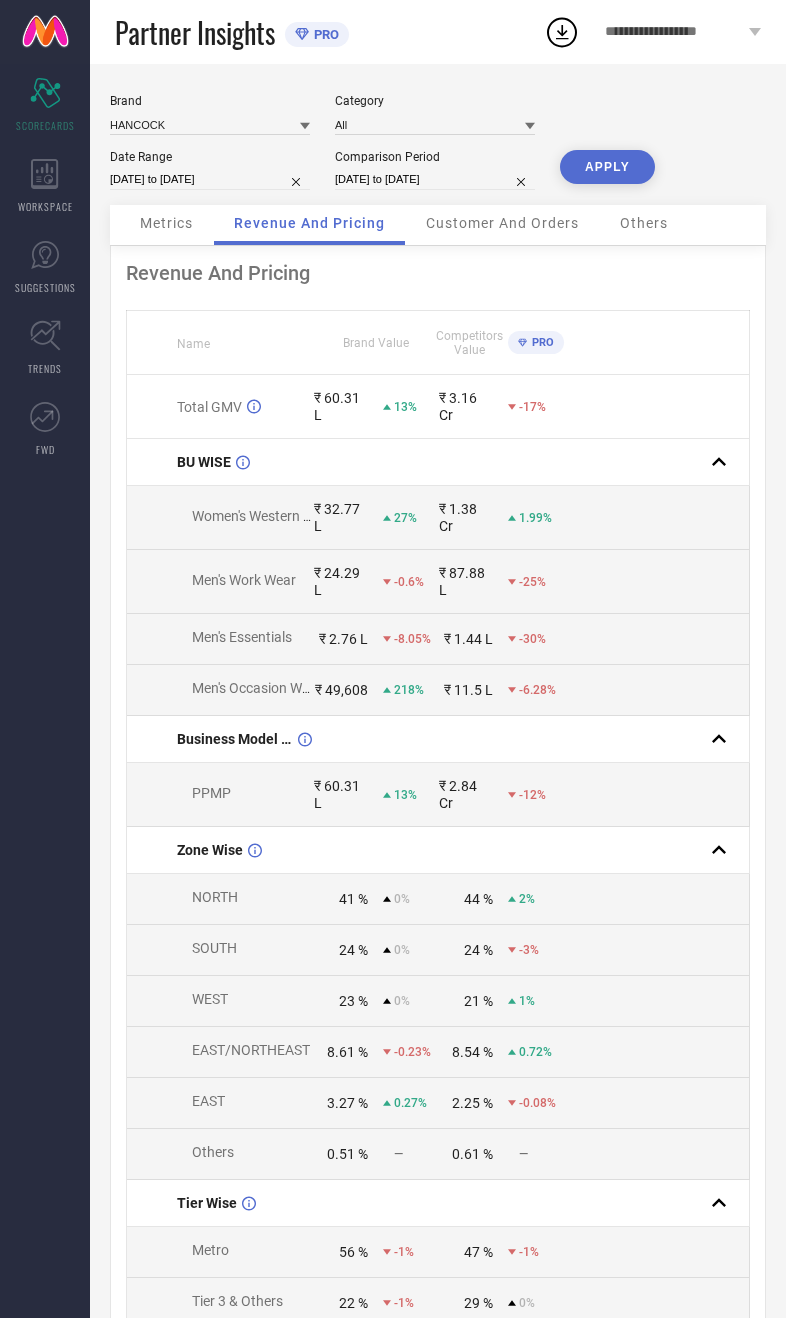 select on "6" 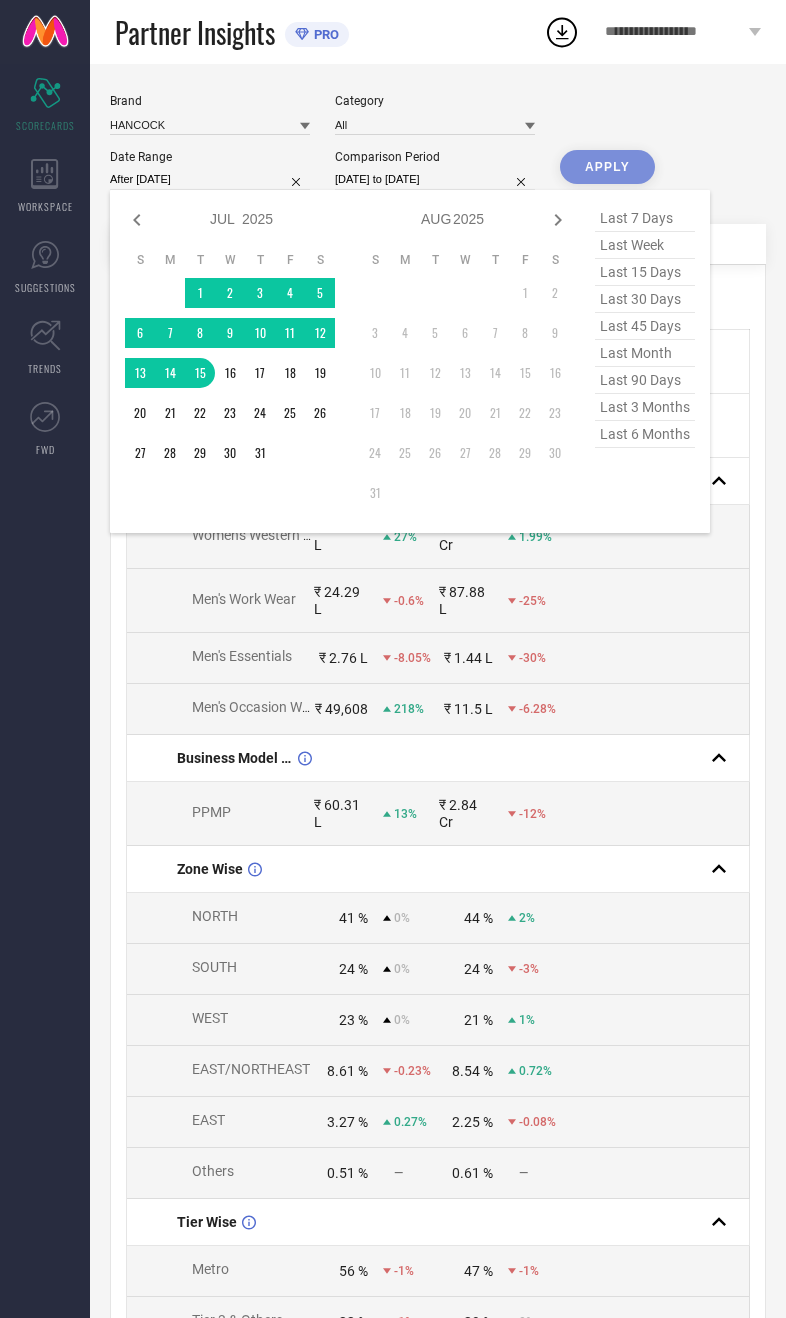 type on "[DATE] to [DATE]" 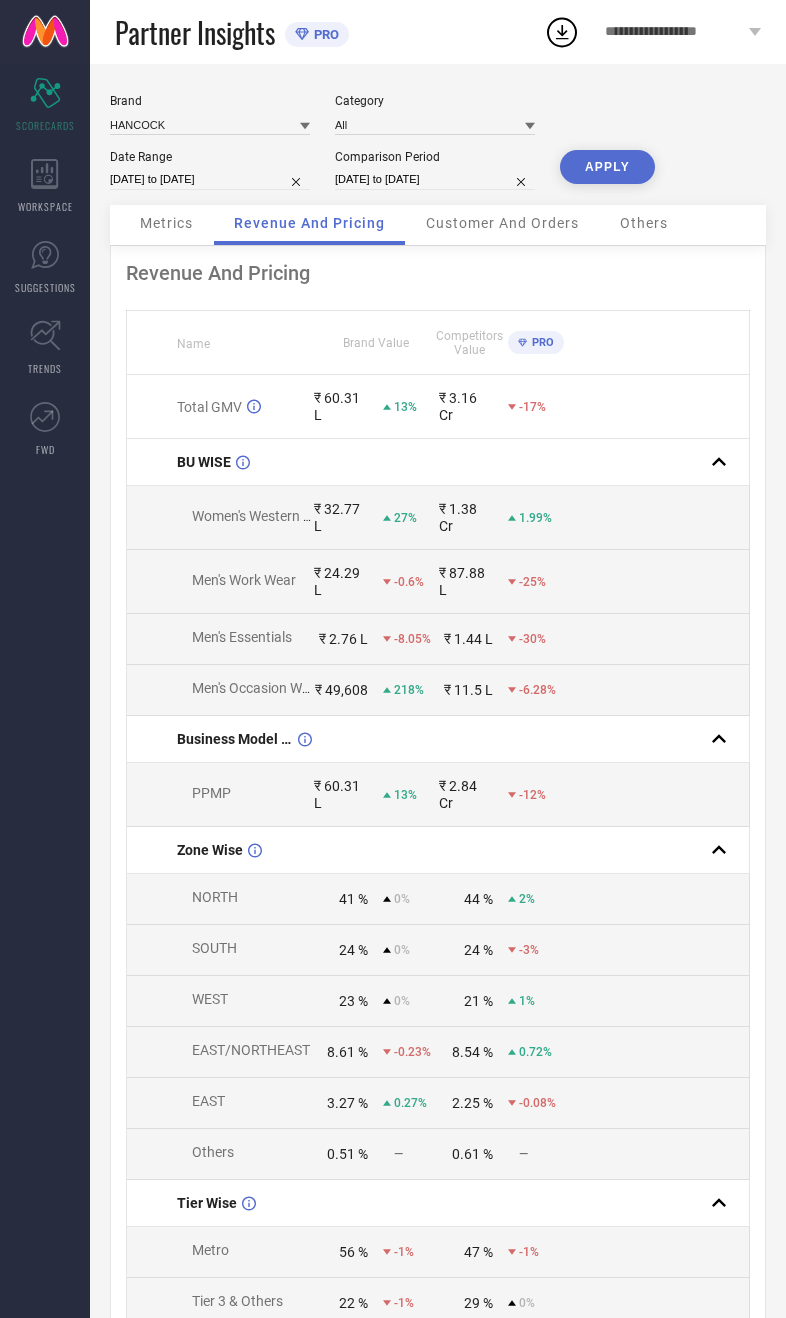 click on "[DATE] to [DATE]" at bounding box center (210, 179) 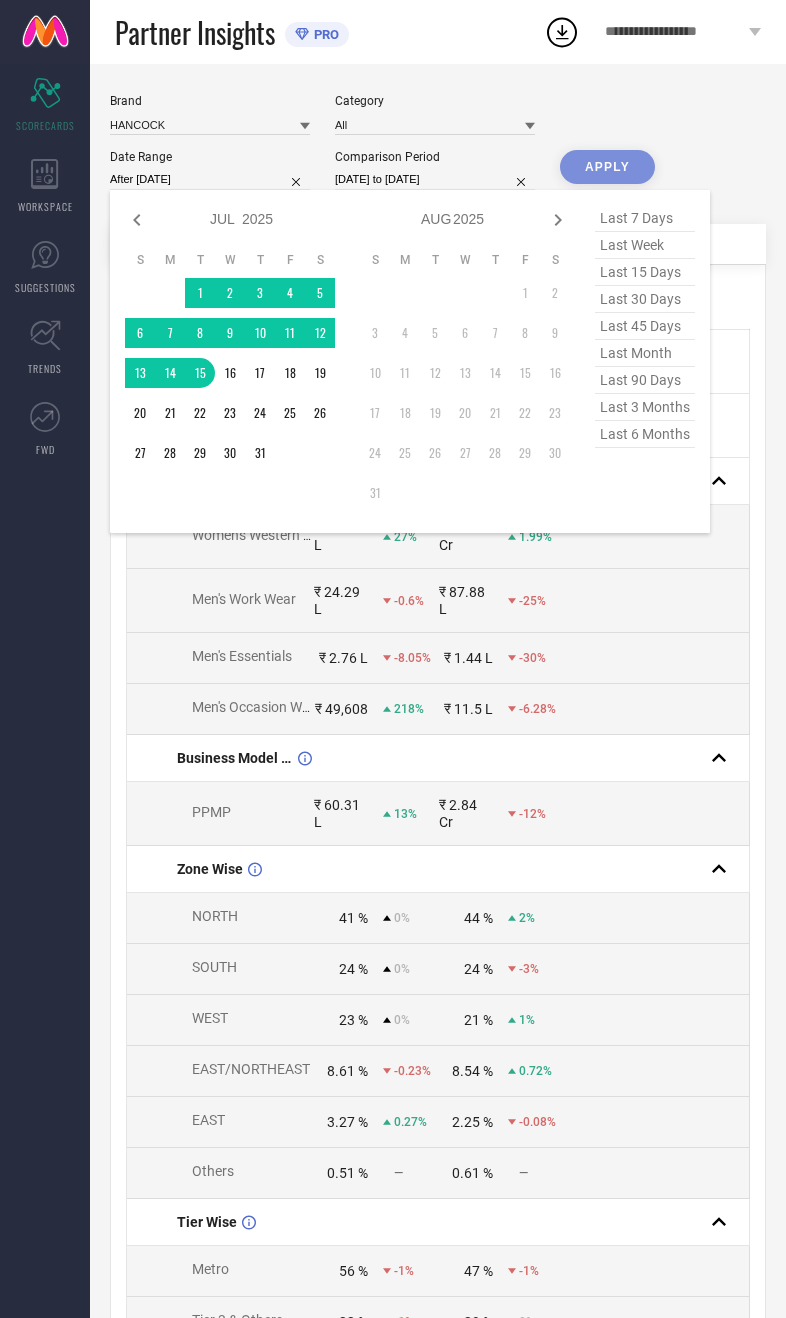 type on "[DATE] to [DATE]" 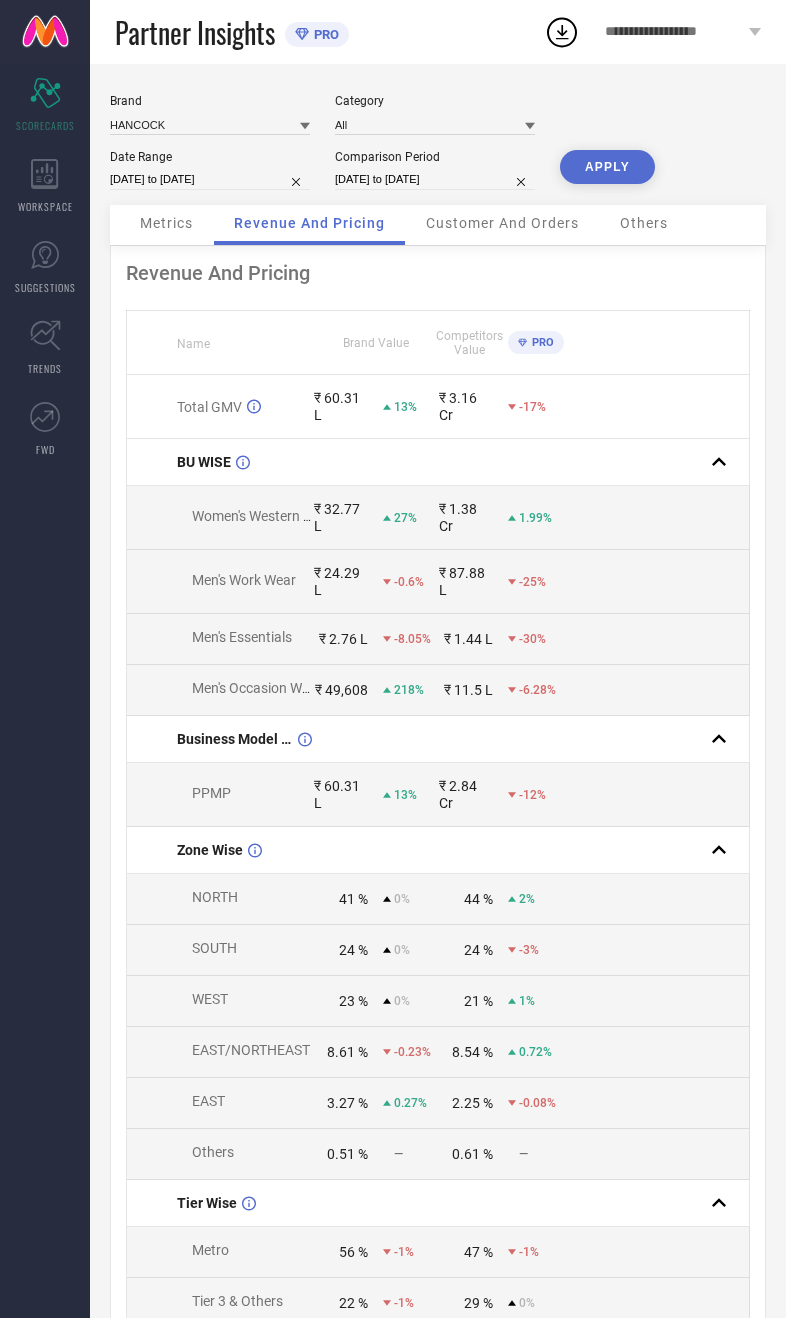 select on "6" 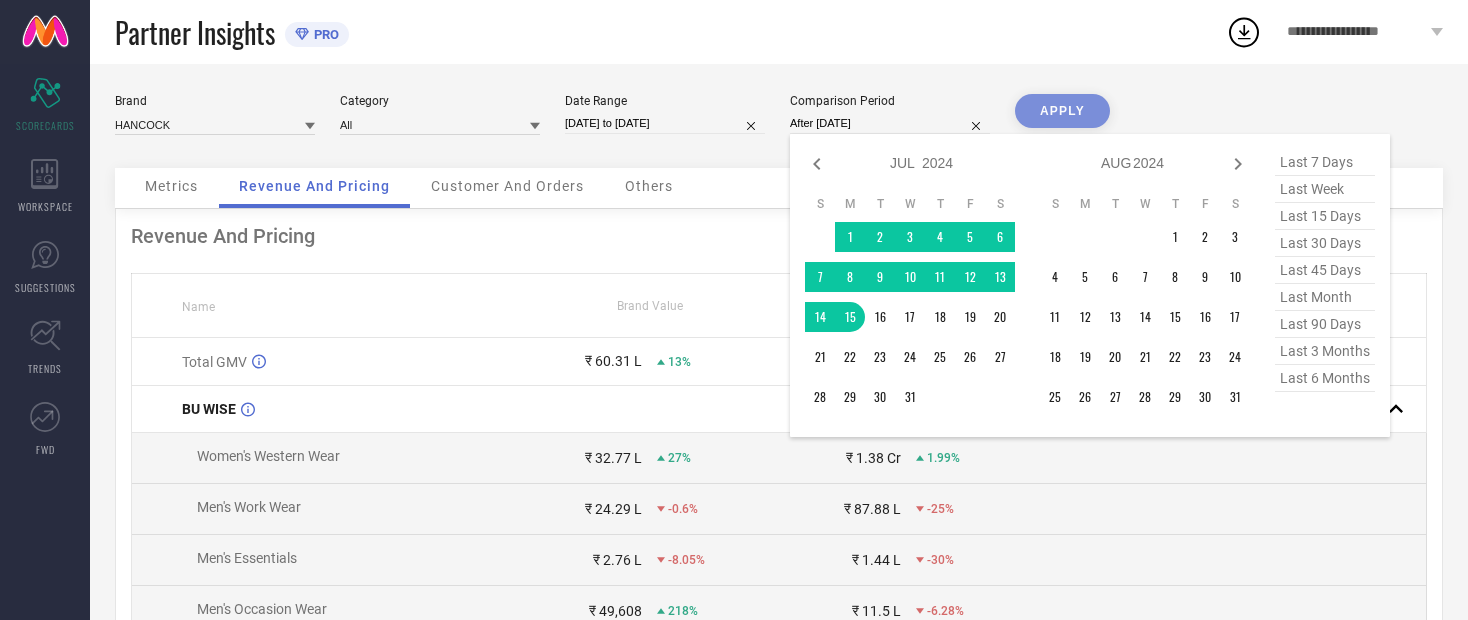 type on "[DATE] to [DATE]" 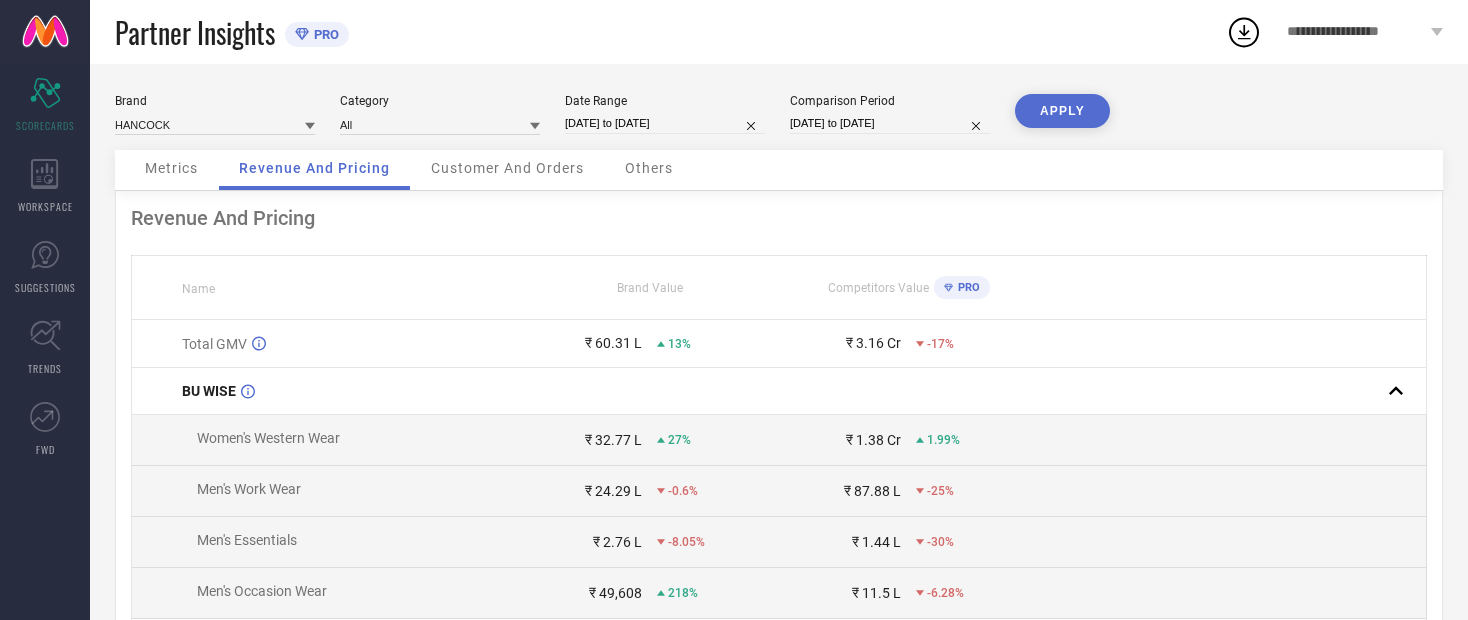 click on "APPLY" at bounding box center (1062, 111) 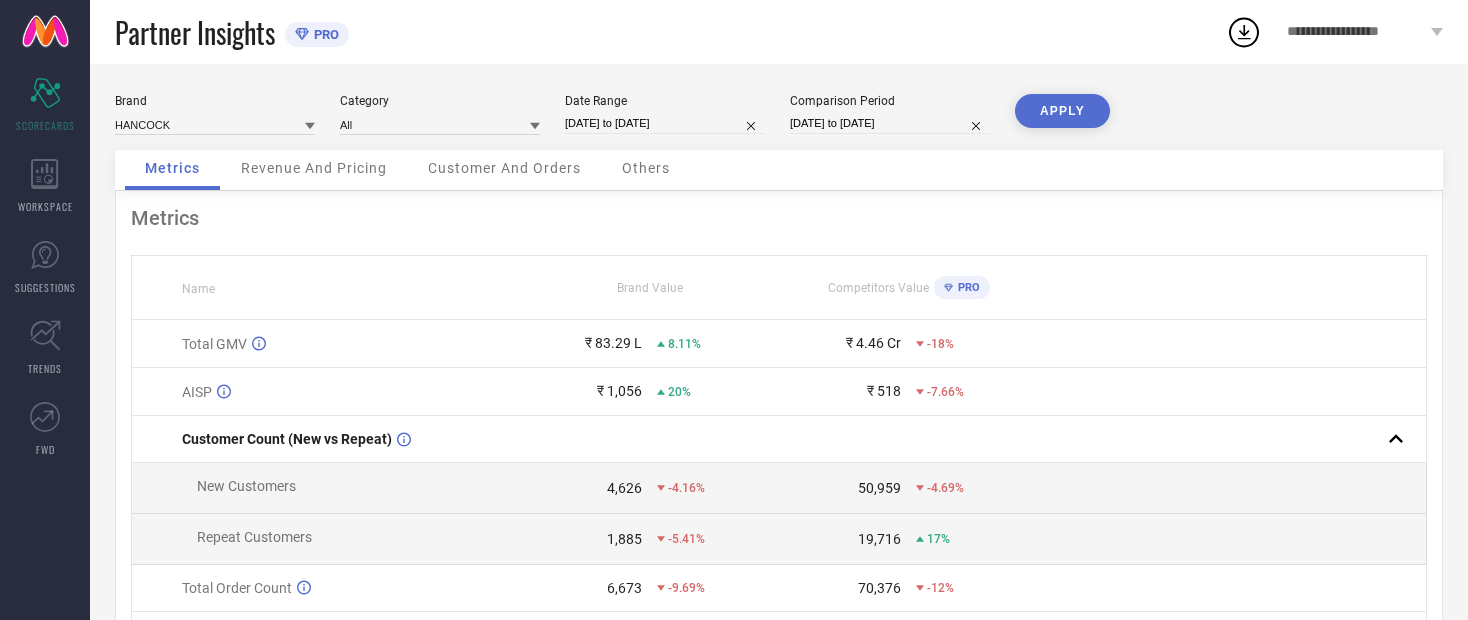 click on "Revenue And Pricing" at bounding box center [314, 168] 